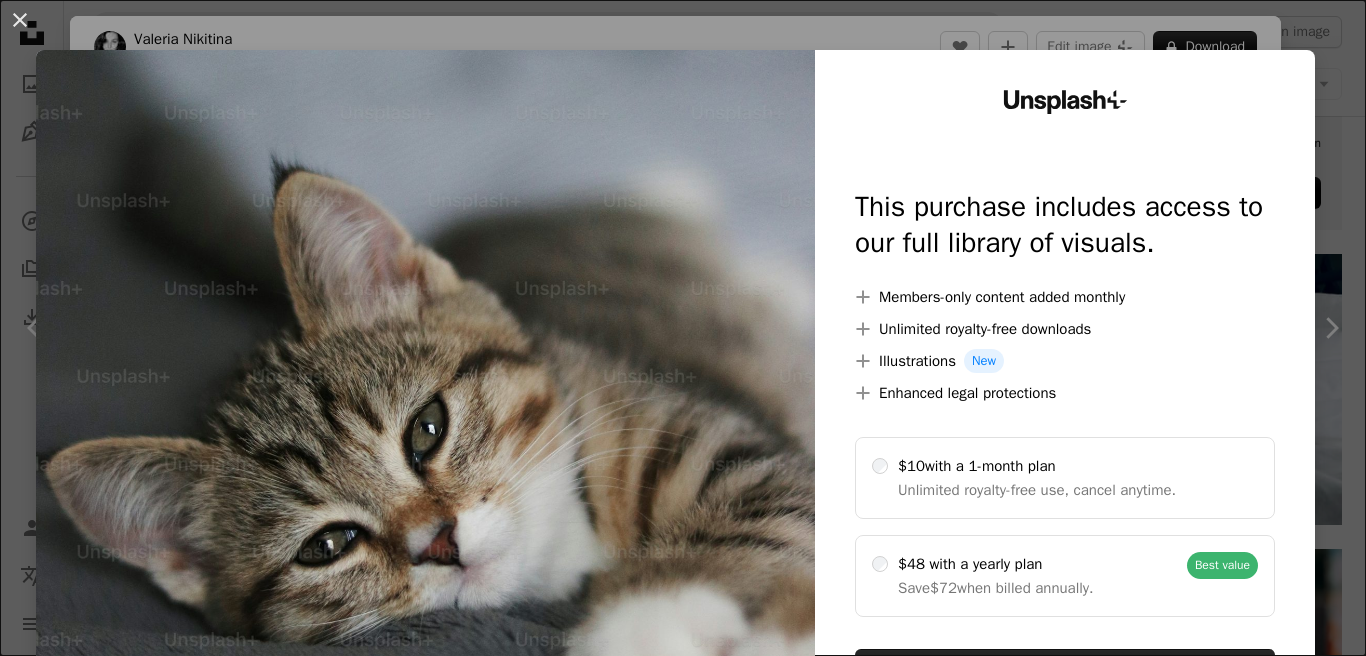 scroll, scrollTop: 569, scrollLeft: 0, axis: vertical 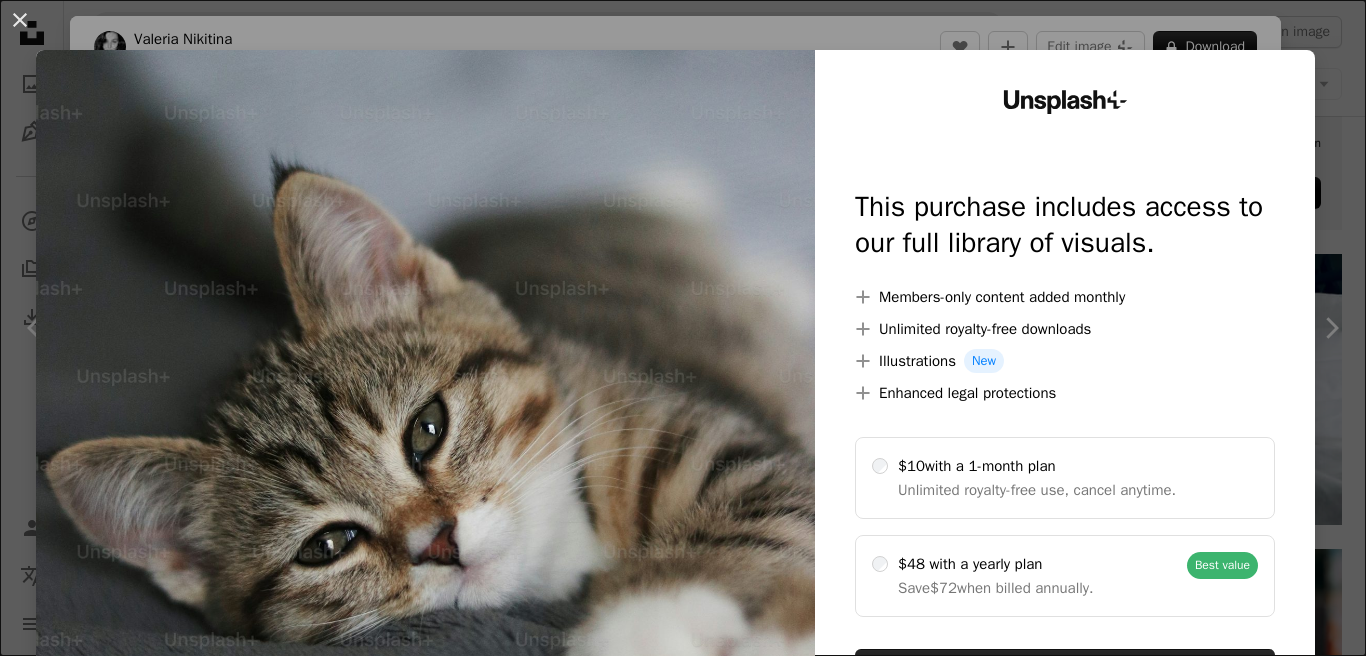 click at bounding box center (425, 407) 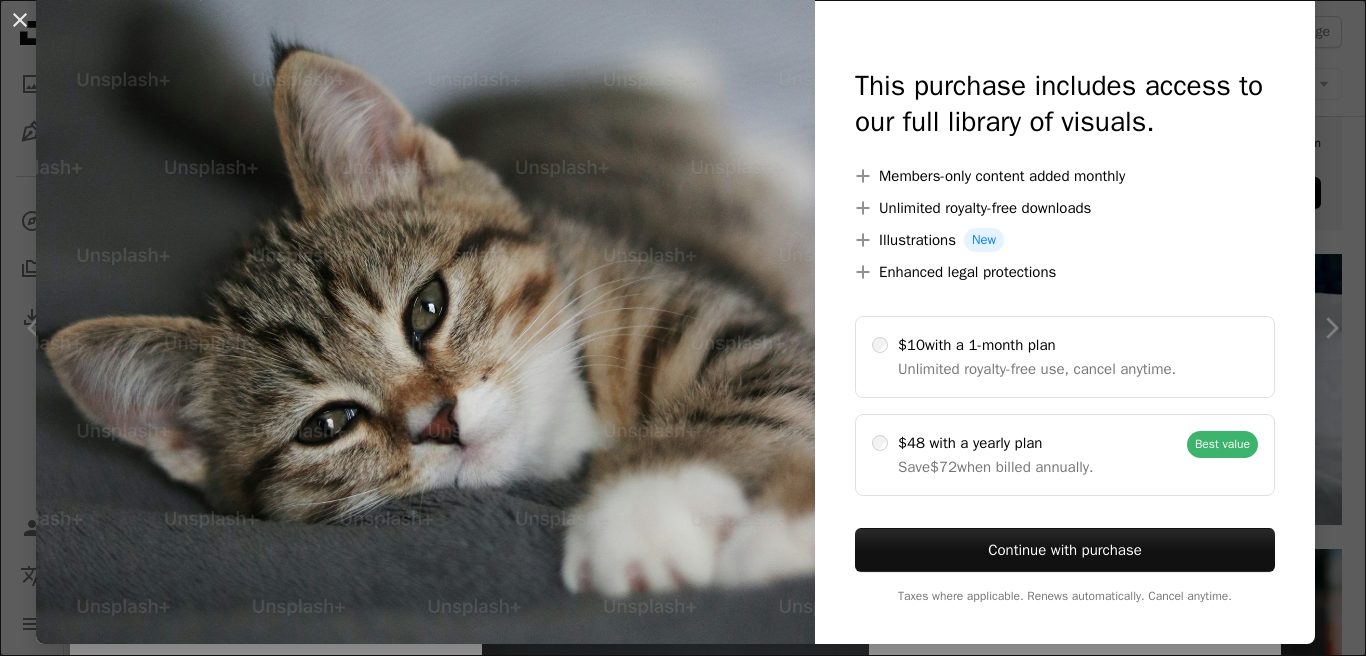 scroll, scrollTop: 0, scrollLeft: 0, axis: both 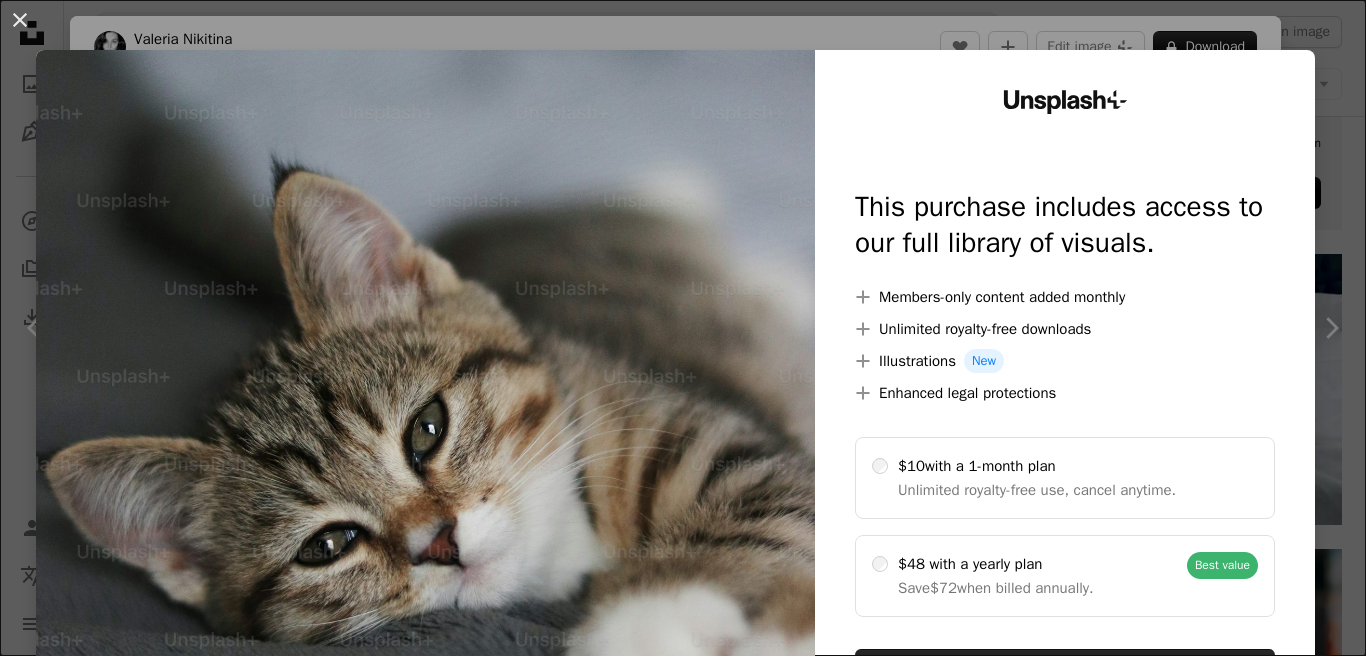drag, startPoint x: 2, startPoint y: 11, endPoint x: 13, endPoint y: 22, distance: 15.556349 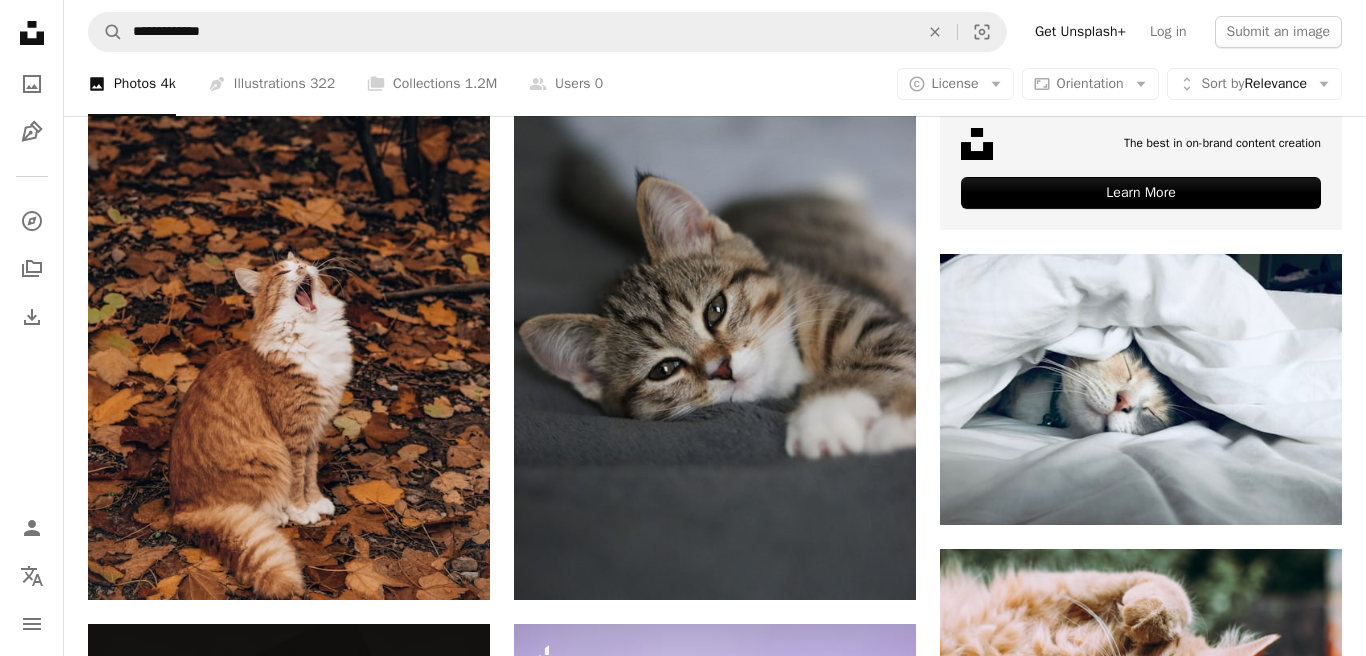 scroll, scrollTop: 569, scrollLeft: 0, axis: vertical 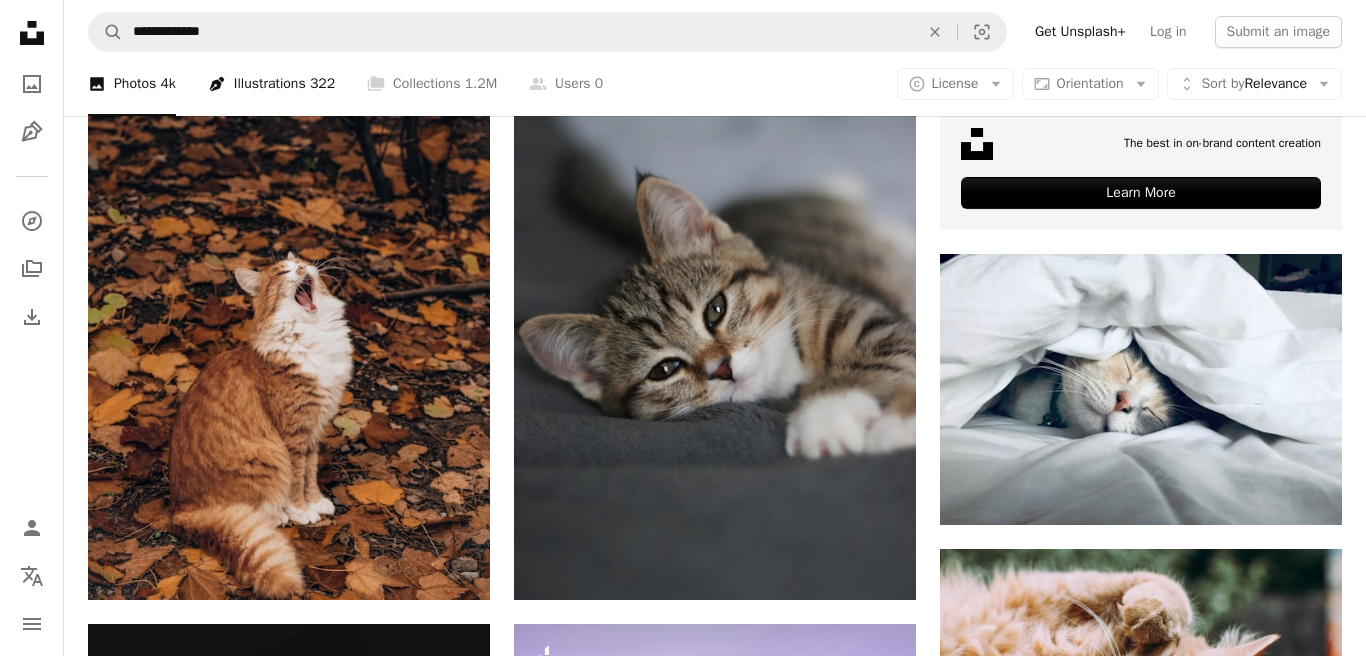 click on "Pen Tool Illustrations   322" at bounding box center [271, 84] 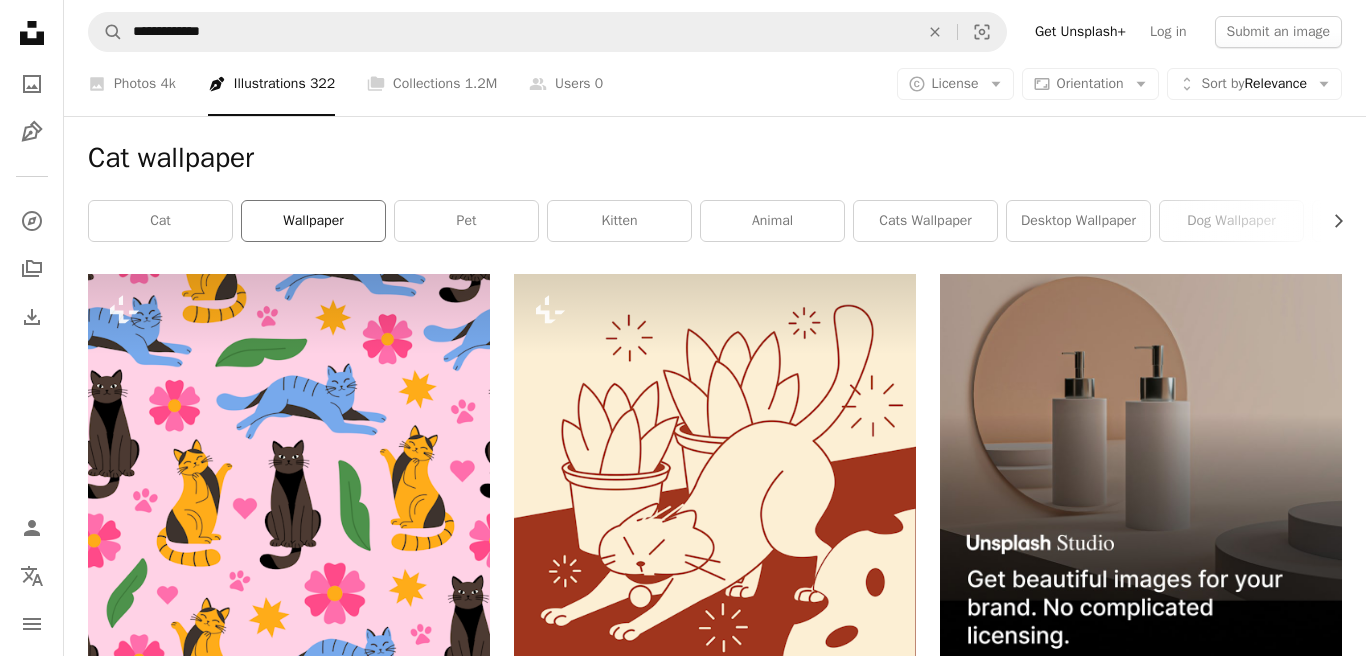 click on "wallpaper" at bounding box center [313, 221] 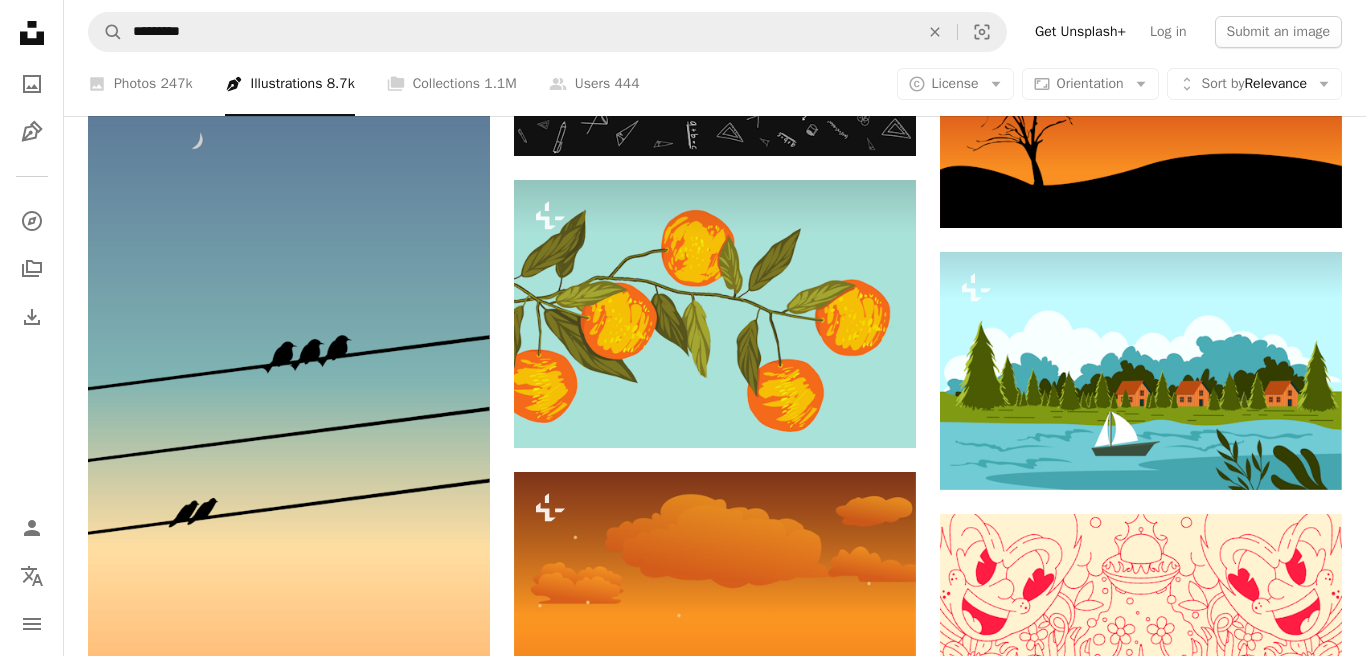 scroll, scrollTop: 0, scrollLeft: 0, axis: both 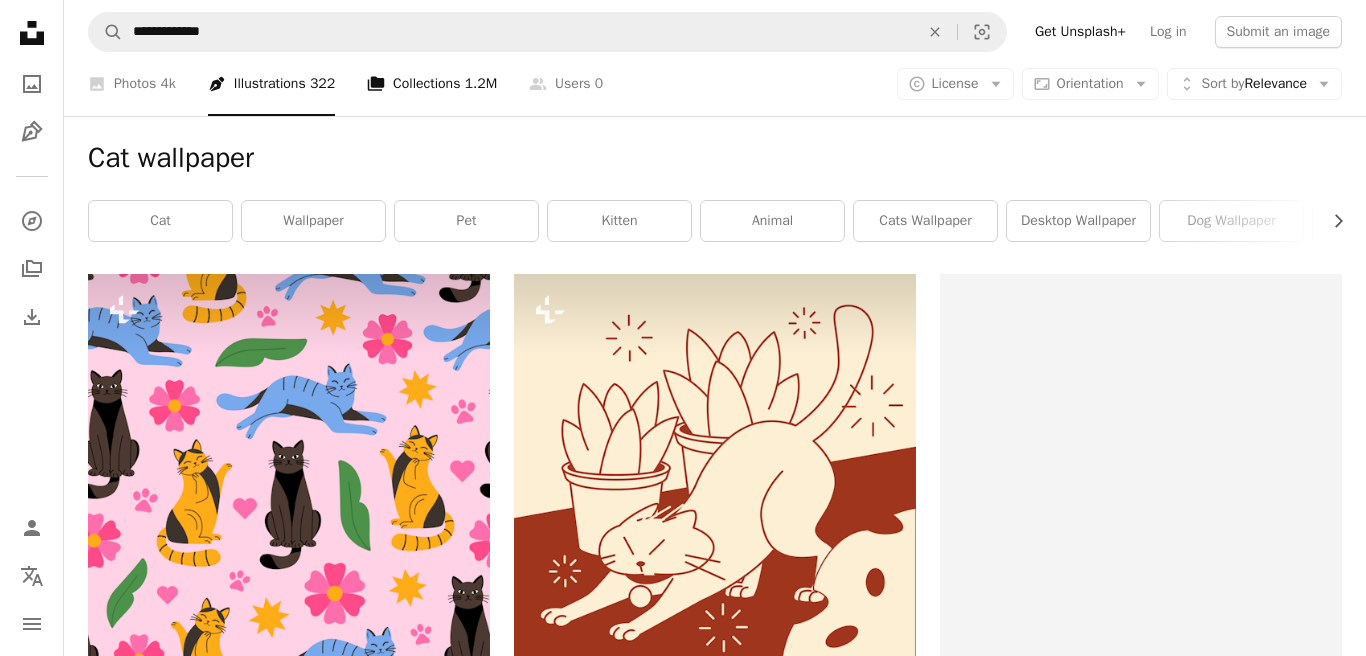 click on "A stack of folders Collections   1.2M" at bounding box center [432, 84] 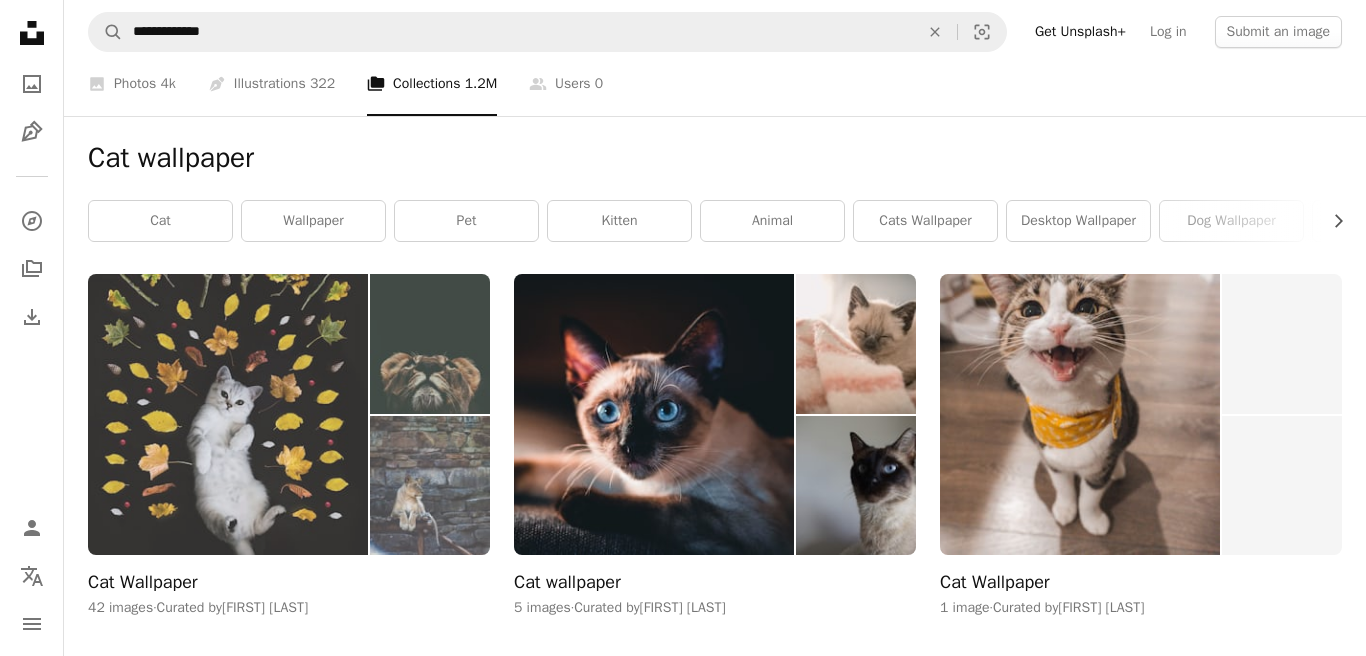 click at bounding box center (228, 414) 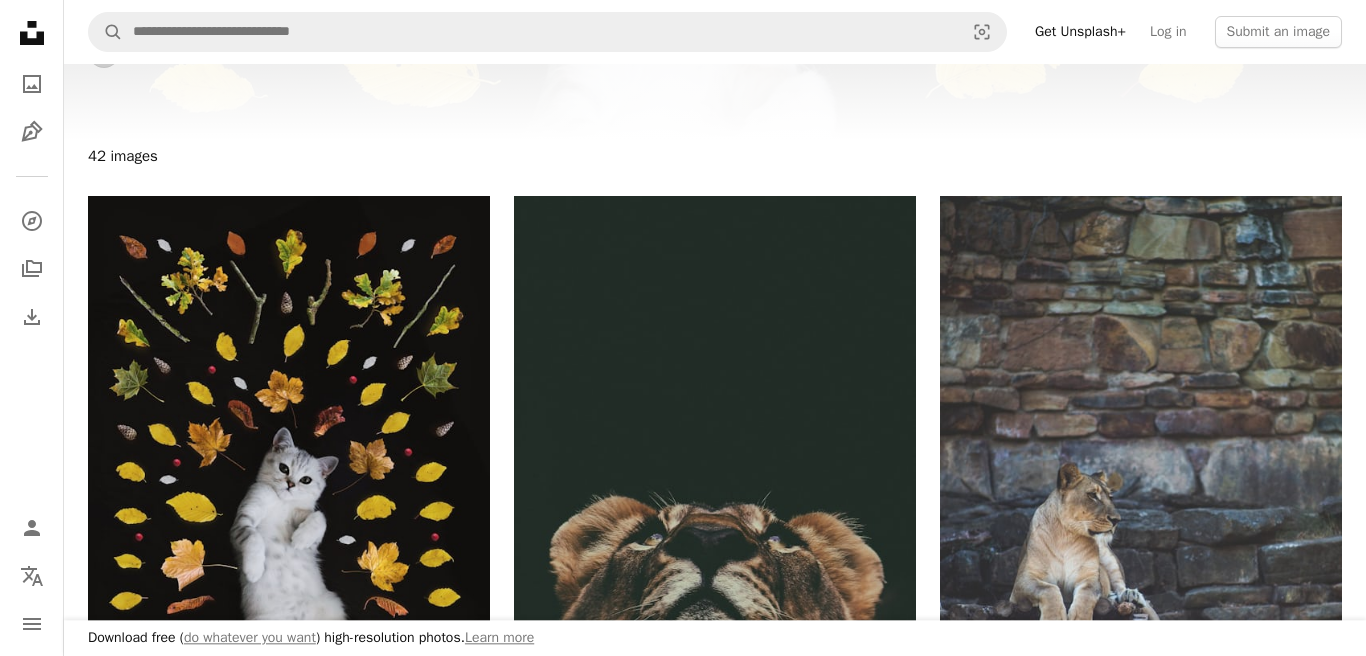 scroll, scrollTop: 143, scrollLeft: 0, axis: vertical 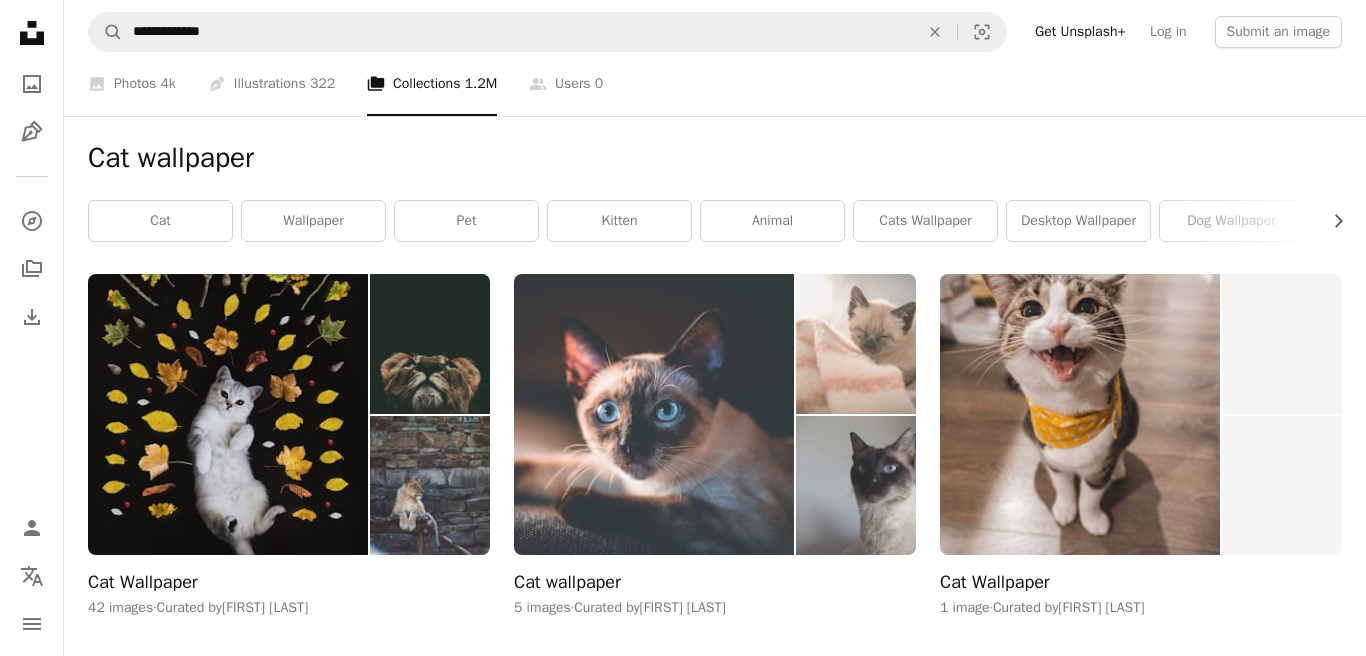 click at bounding box center [654, 414] 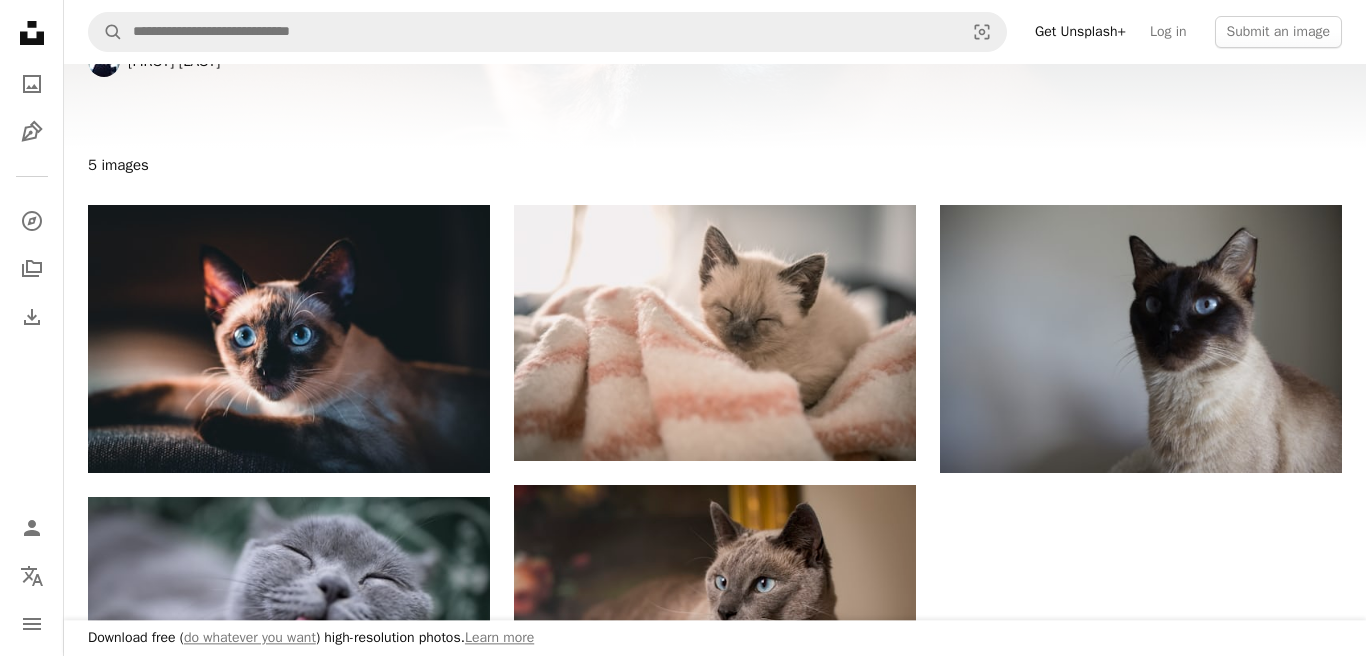 scroll, scrollTop: 57, scrollLeft: 0, axis: vertical 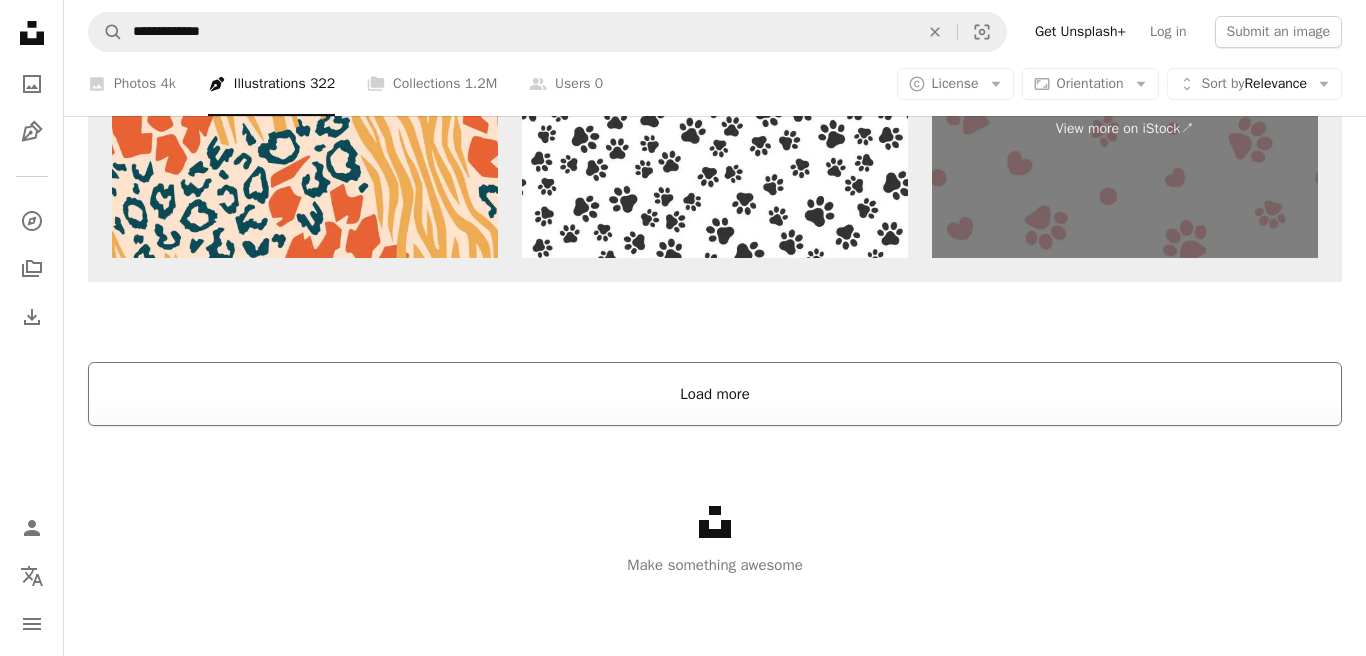 click on "Load more" at bounding box center (715, 394) 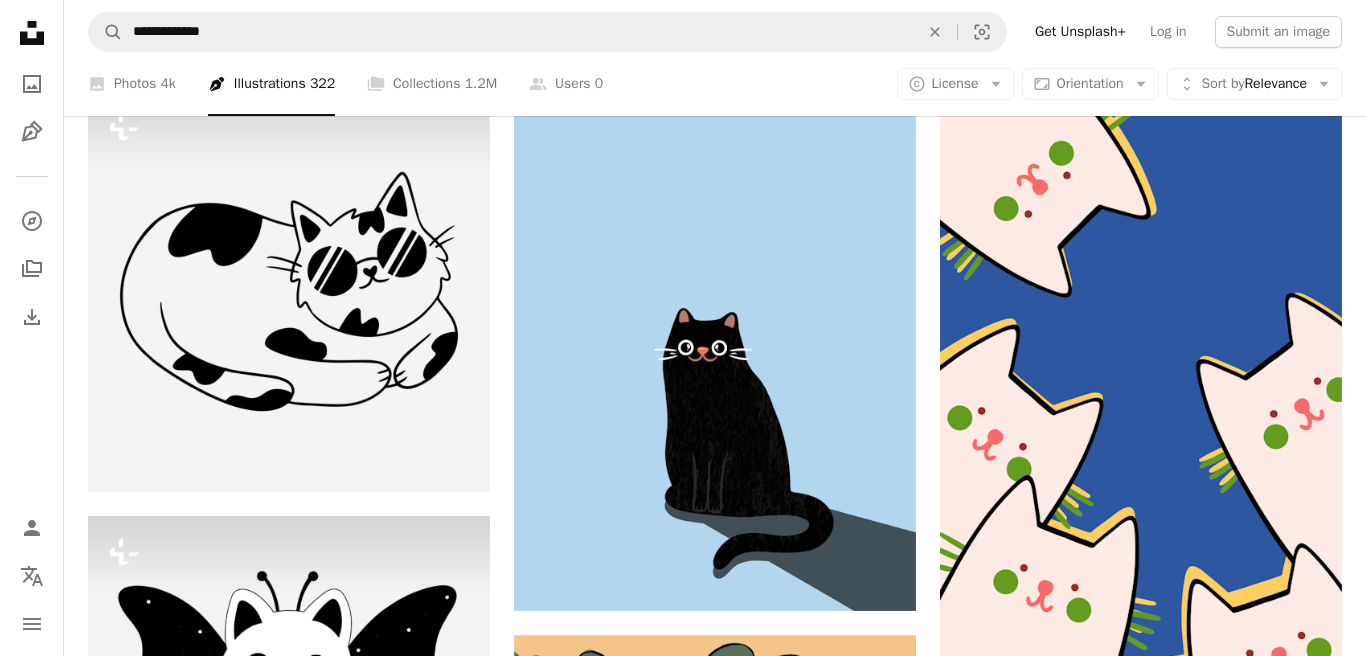 scroll, scrollTop: 5946, scrollLeft: 0, axis: vertical 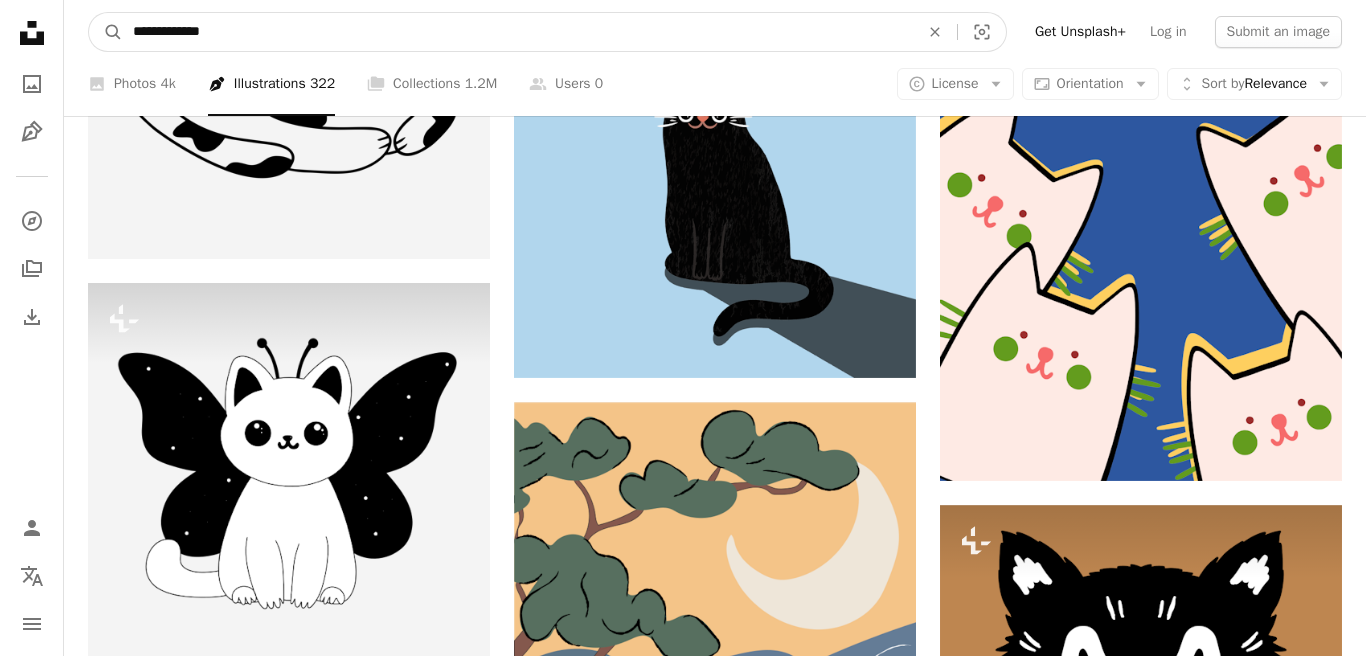 click on "**********" at bounding box center [518, 32] 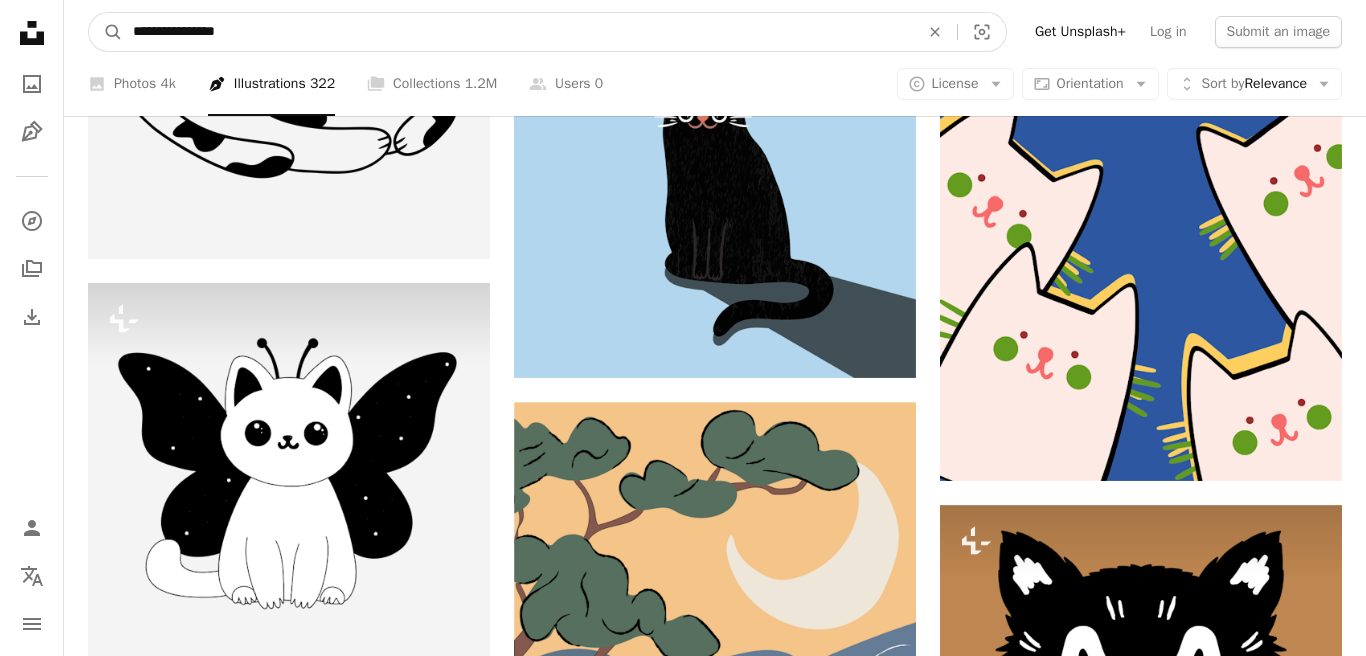 type on "**********" 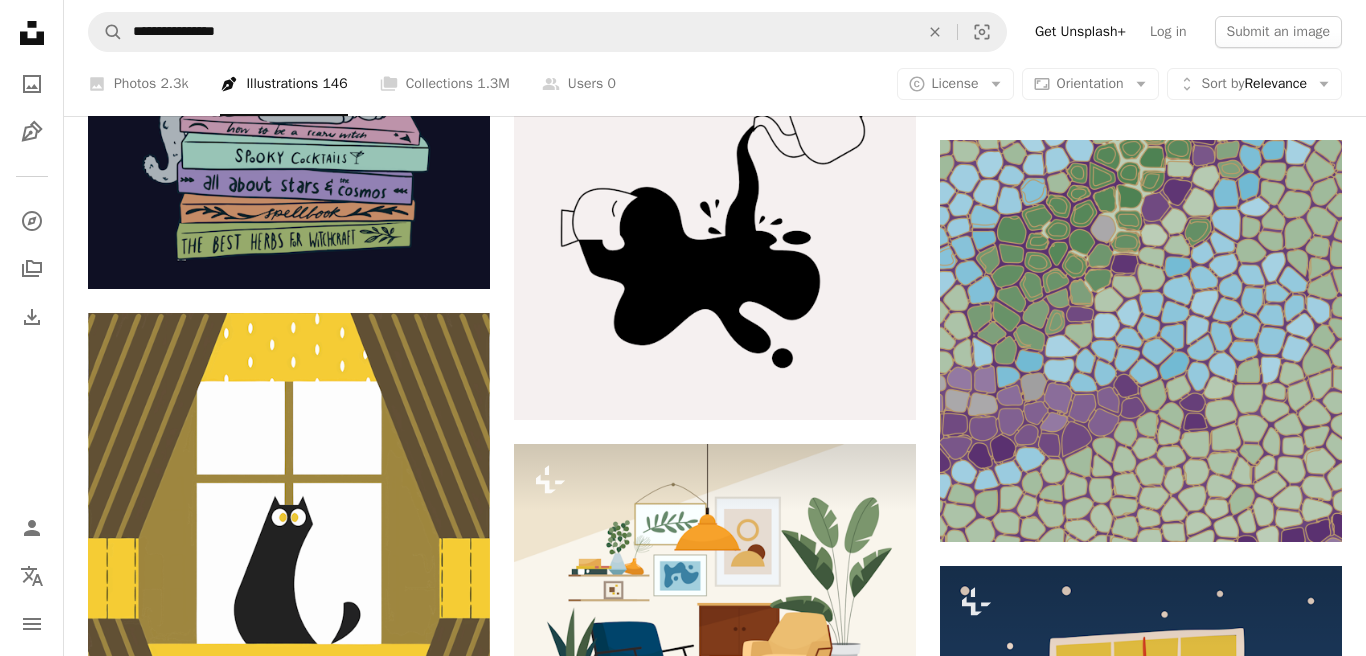 scroll, scrollTop: 1524, scrollLeft: 0, axis: vertical 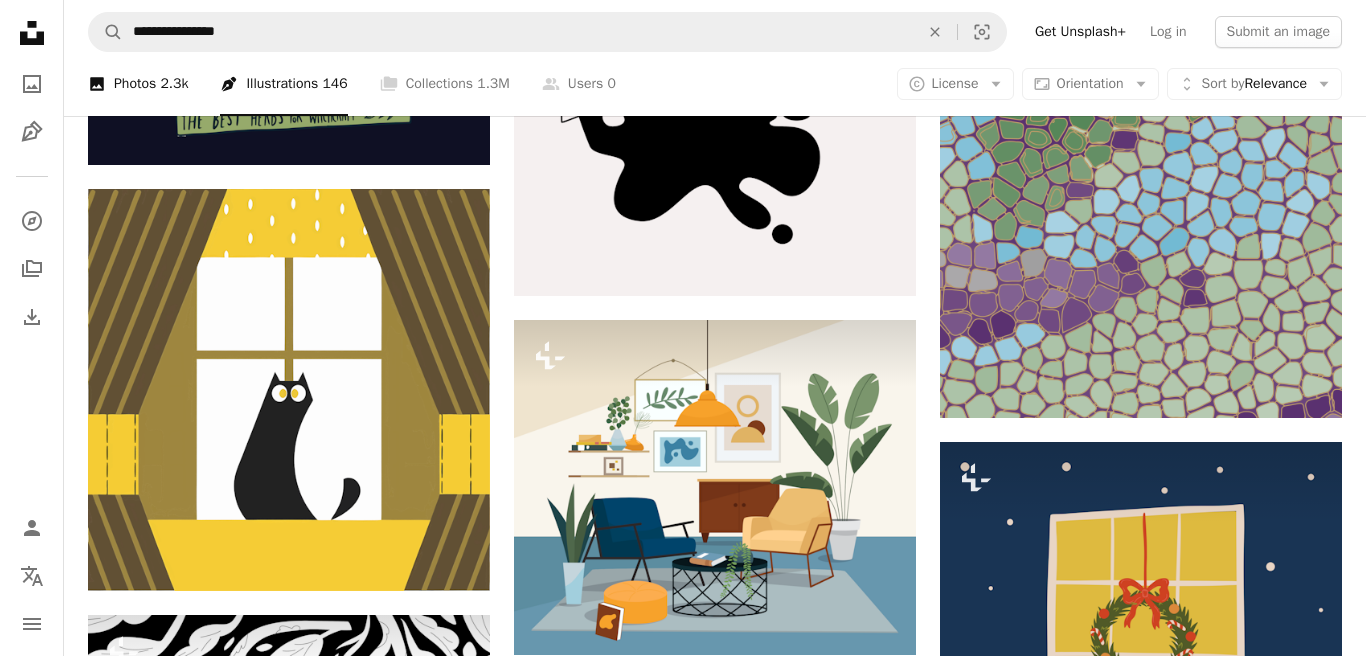 click 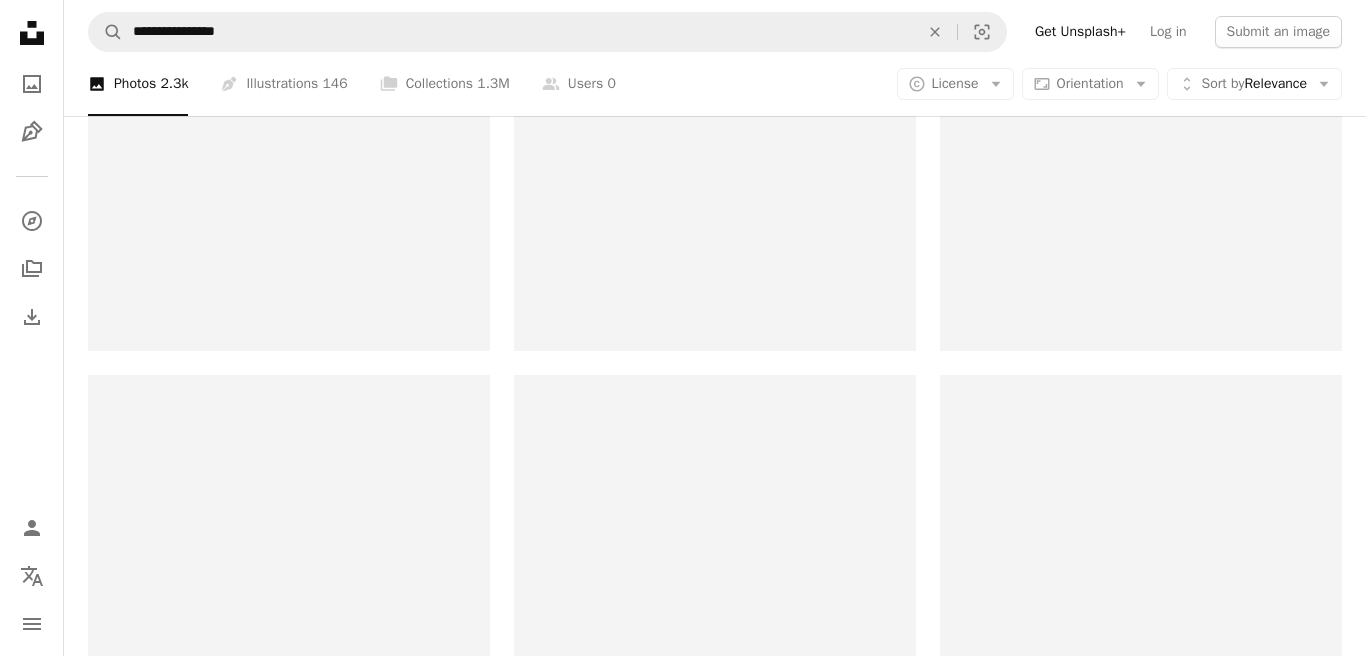scroll, scrollTop: 0, scrollLeft: 0, axis: both 